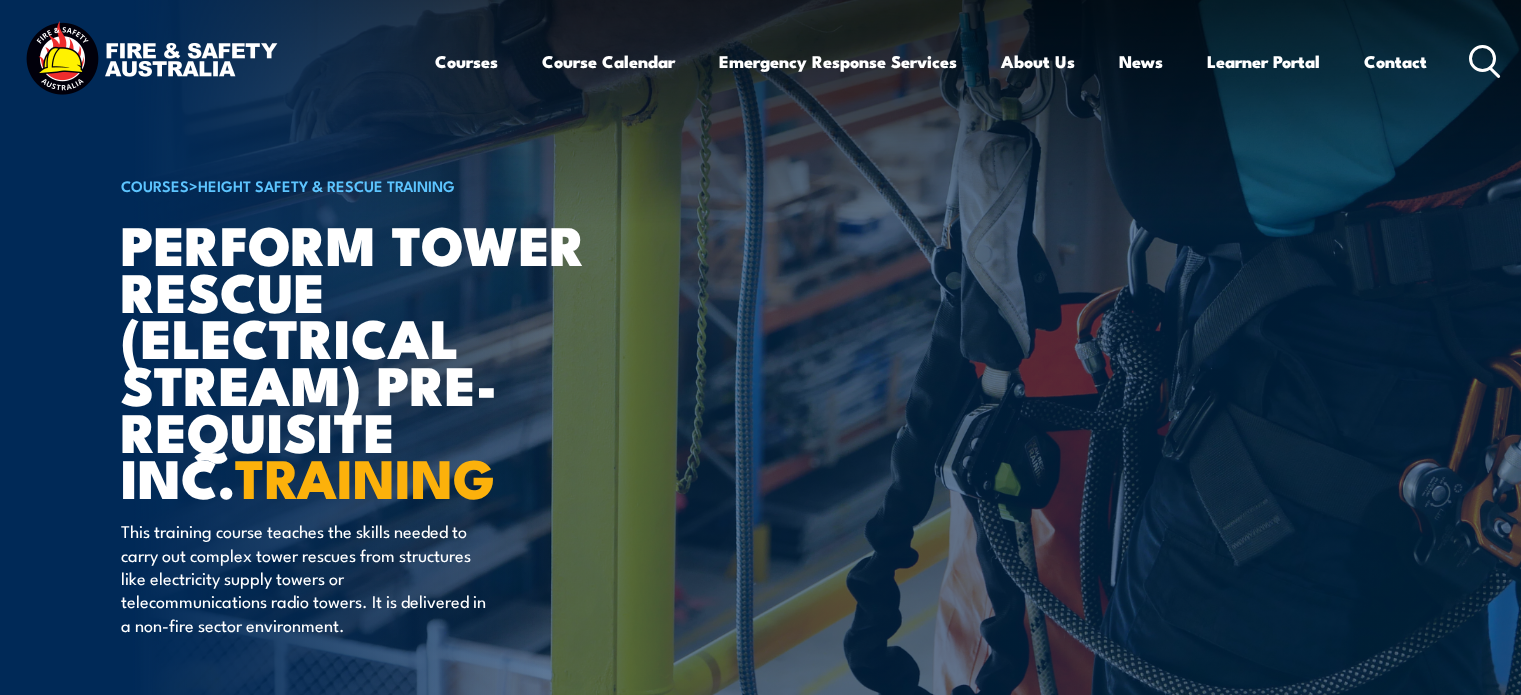 scroll, scrollTop: 0, scrollLeft: 0, axis: both 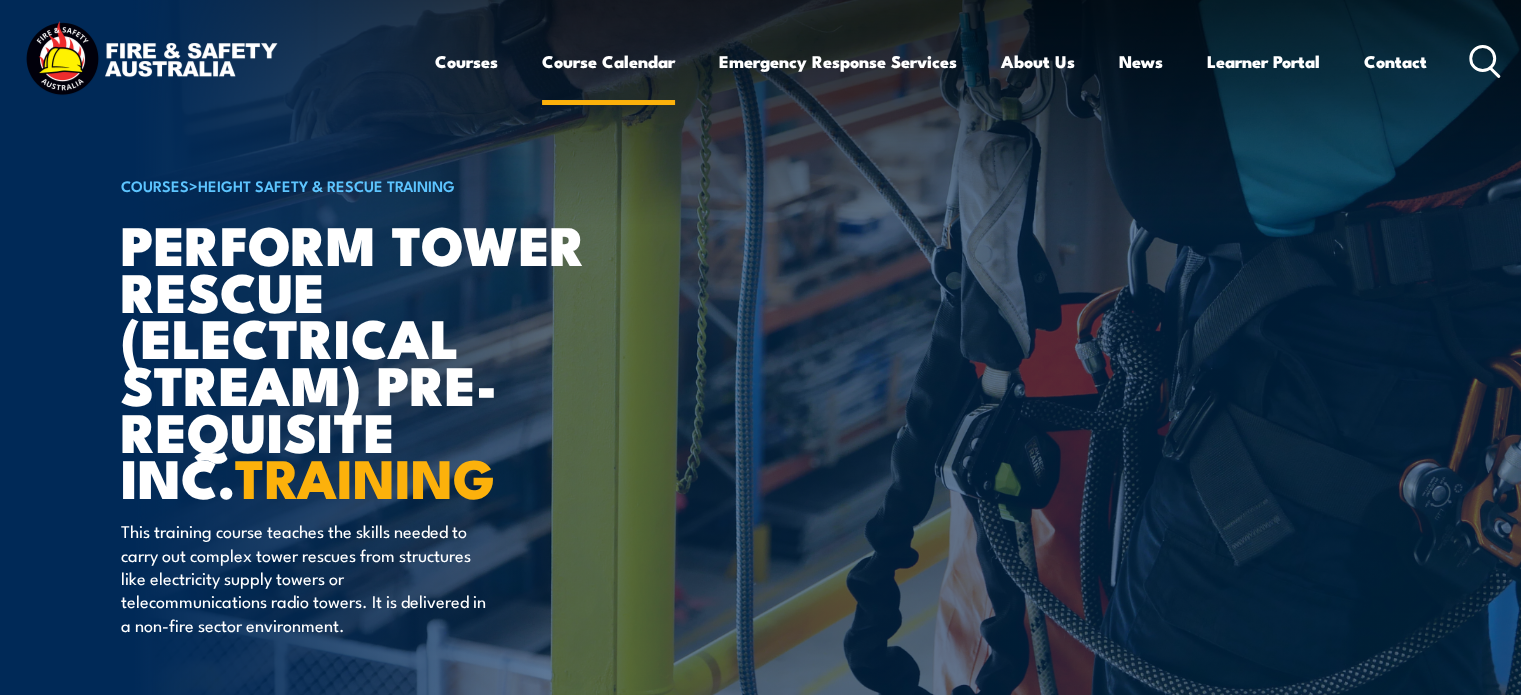 click on "Course Calendar" at bounding box center (608, 61) 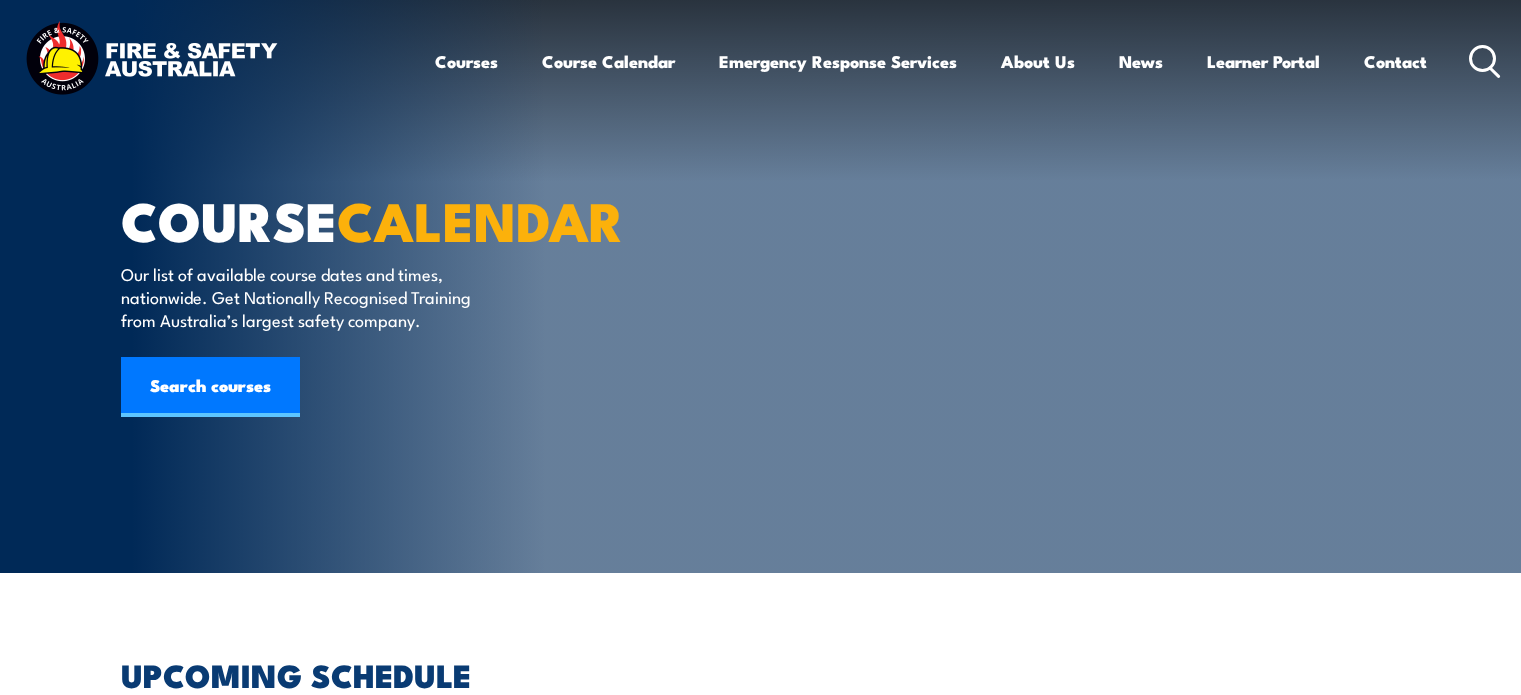 scroll, scrollTop: 0, scrollLeft: 0, axis: both 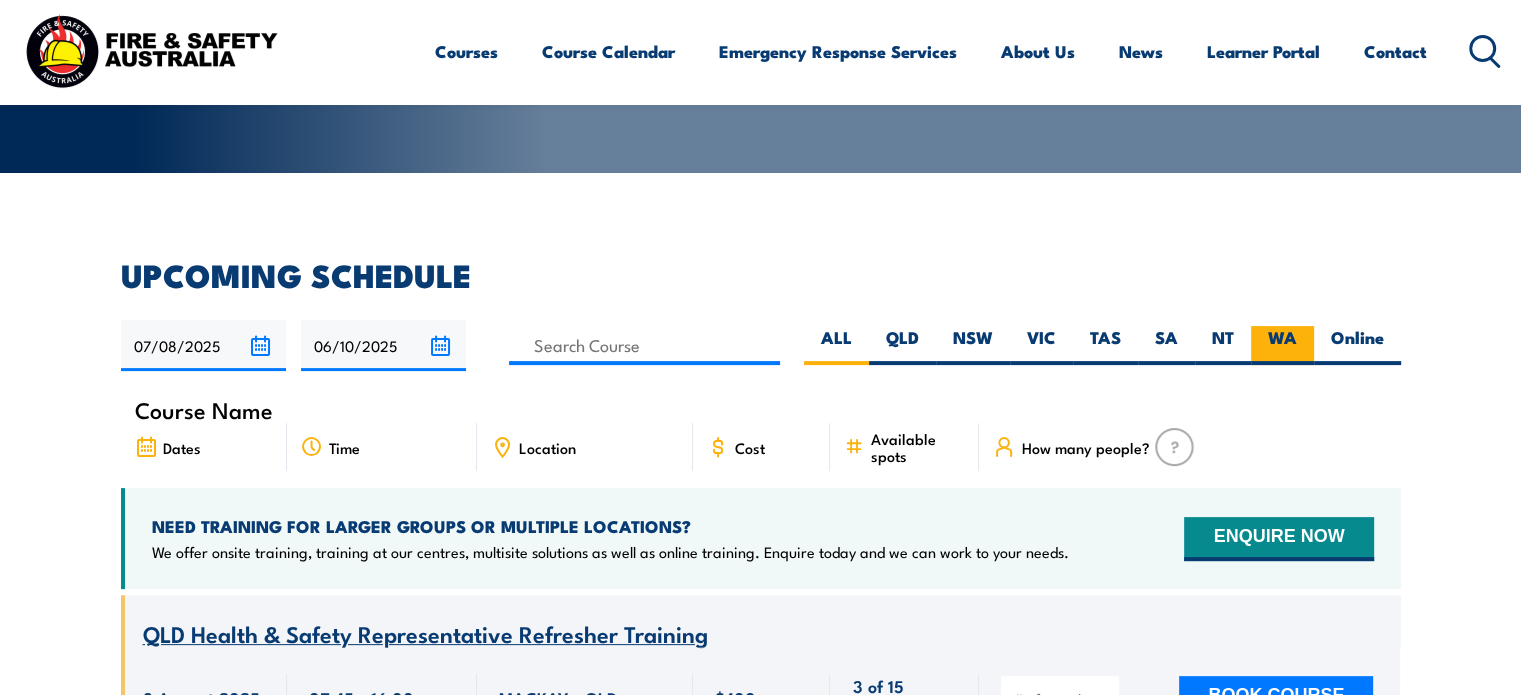 click on "WA" at bounding box center [1282, 345] 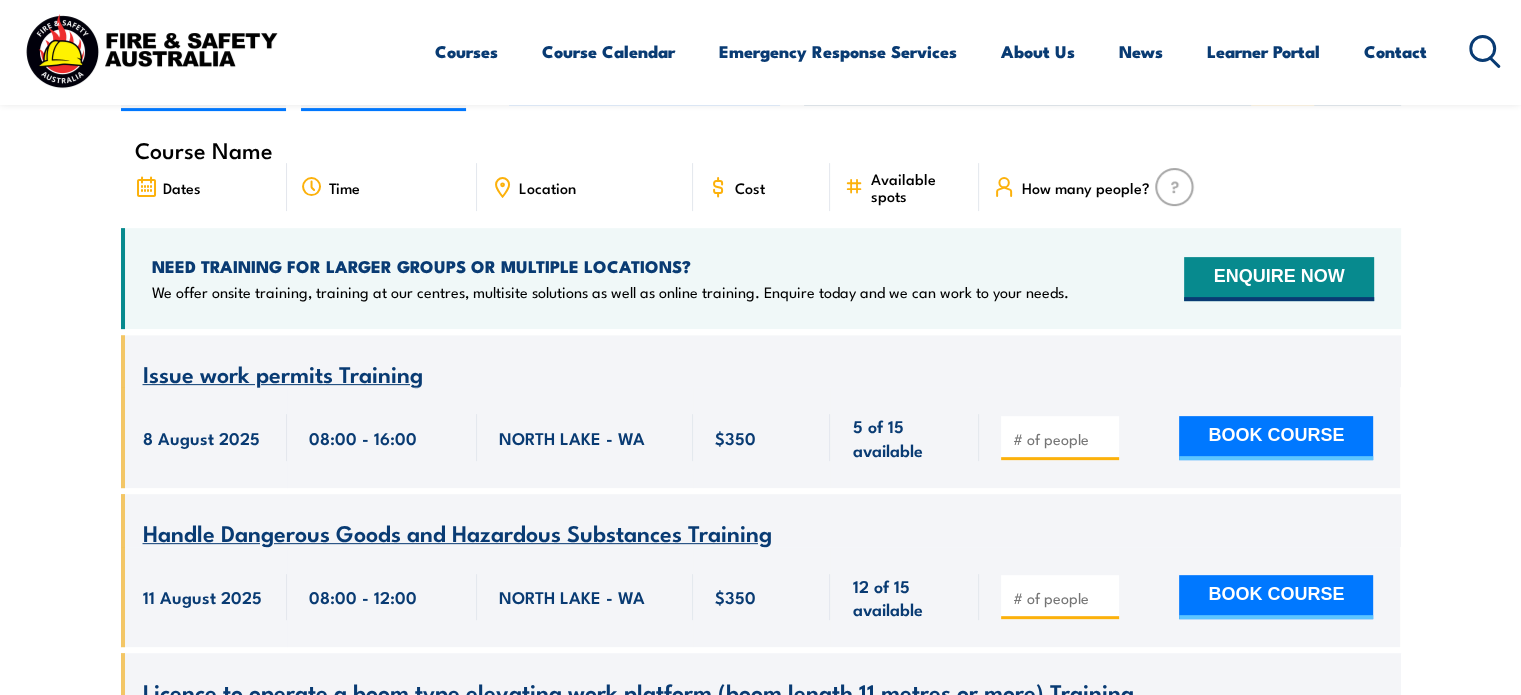 scroll, scrollTop: 660, scrollLeft: 0, axis: vertical 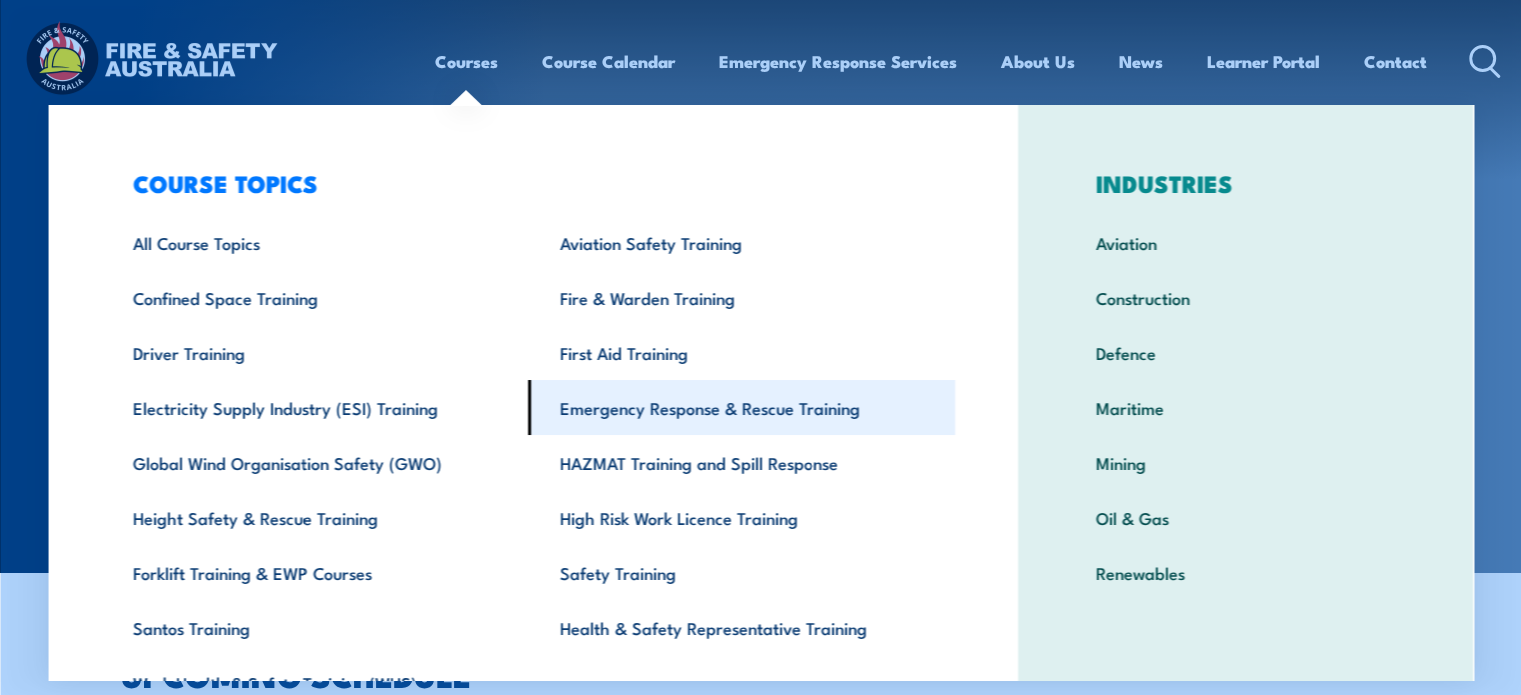 click on "Emergency Response & Rescue Training" at bounding box center (741, 407) 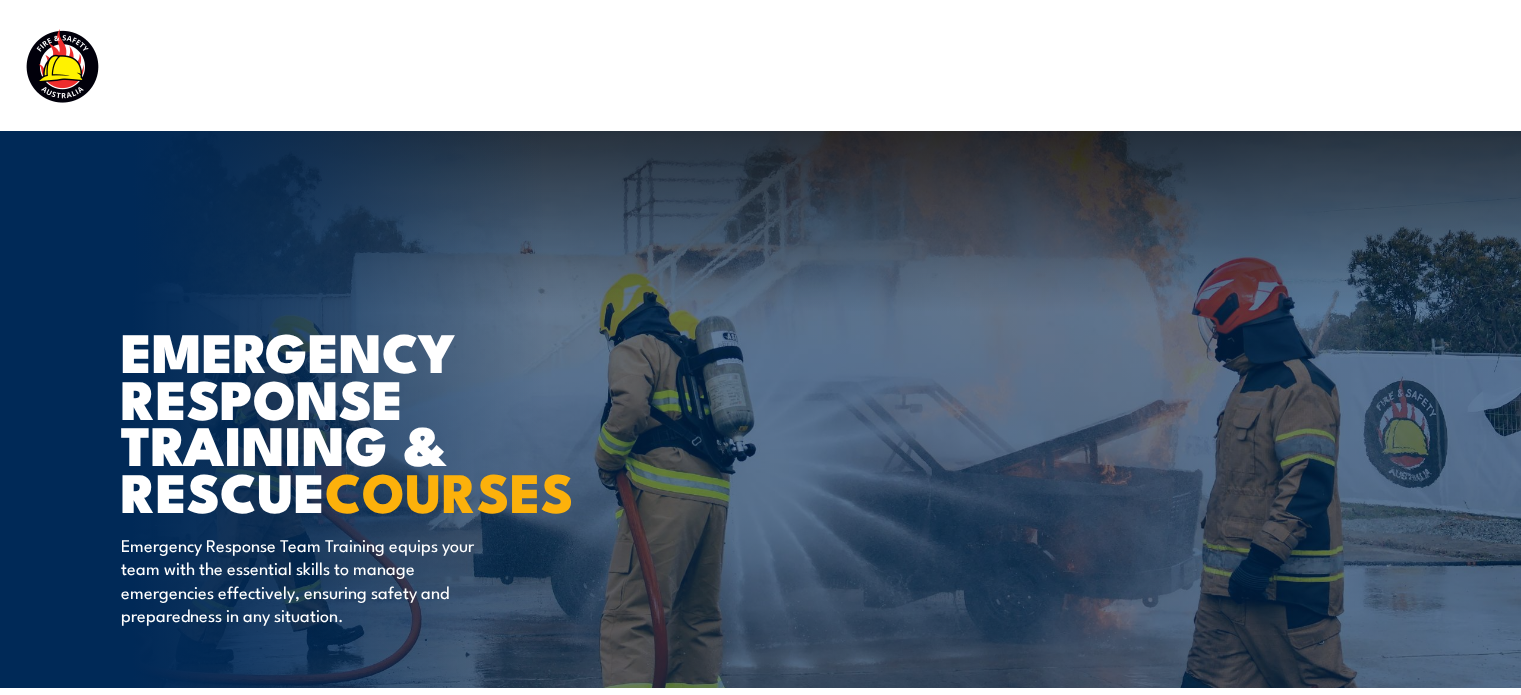 scroll, scrollTop: 0, scrollLeft: 0, axis: both 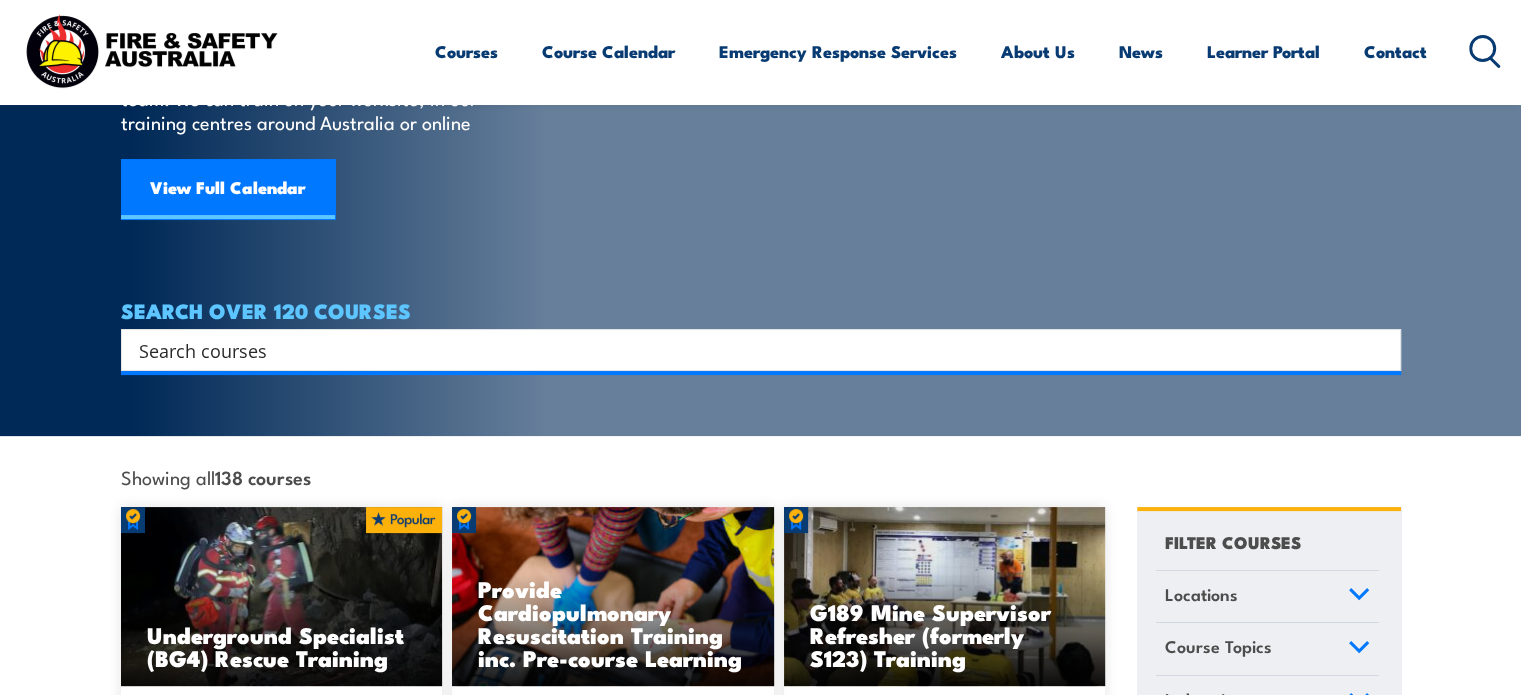 click at bounding box center (748, 350) 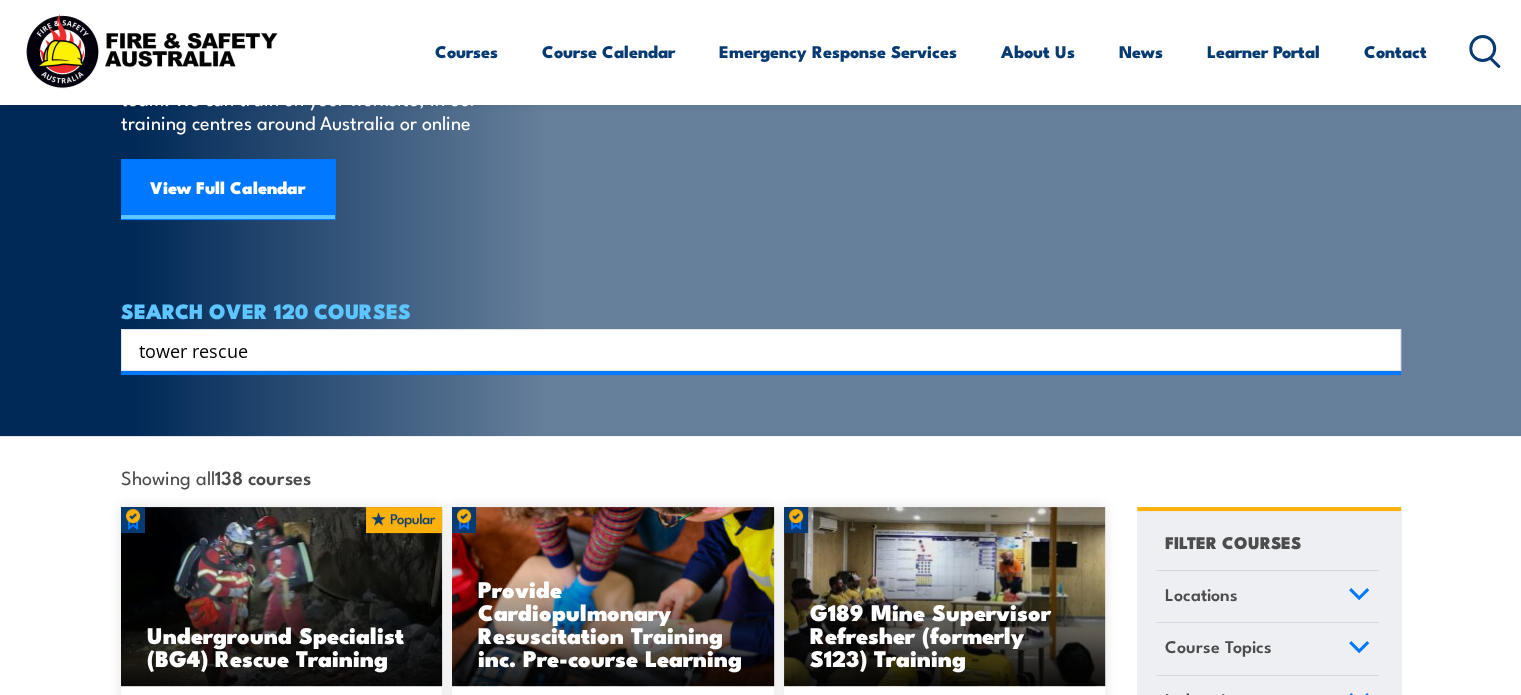 type on "tower rescue" 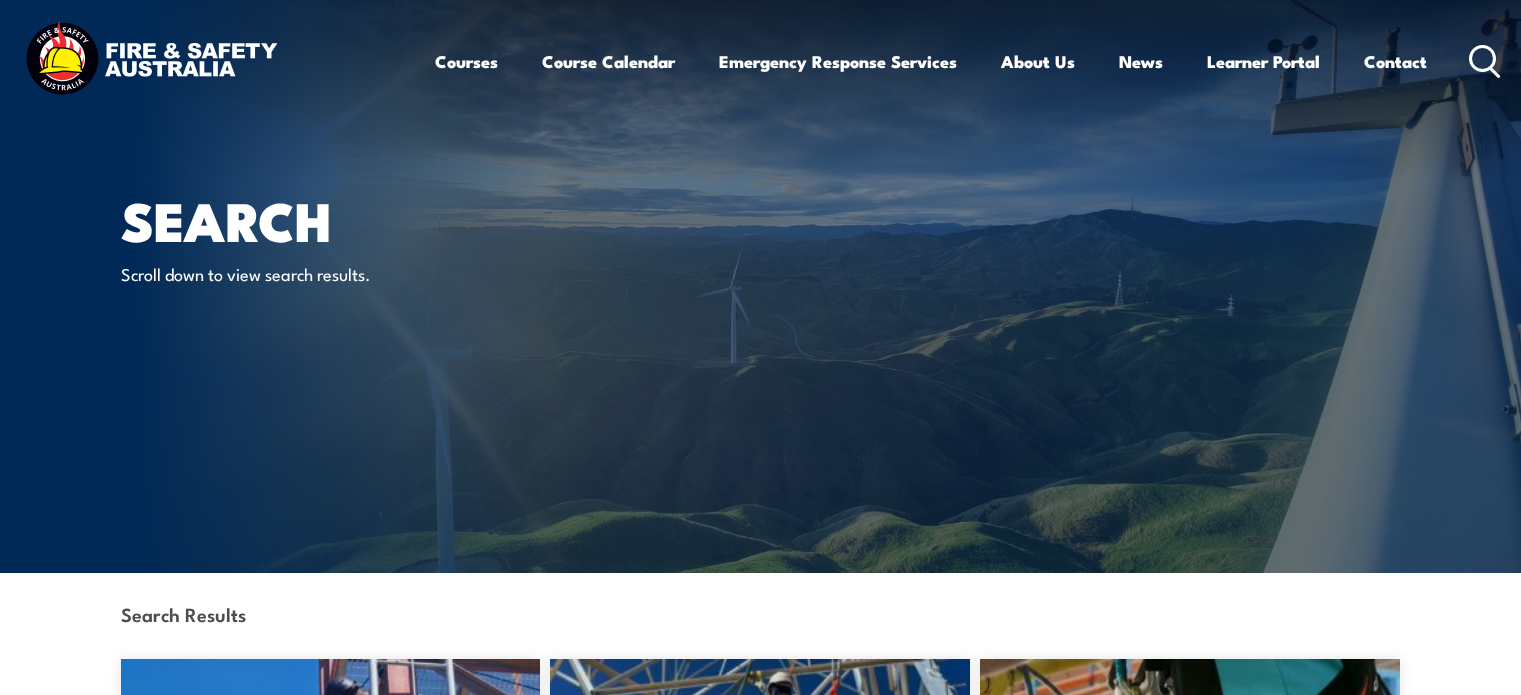scroll, scrollTop: 0, scrollLeft: 0, axis: both 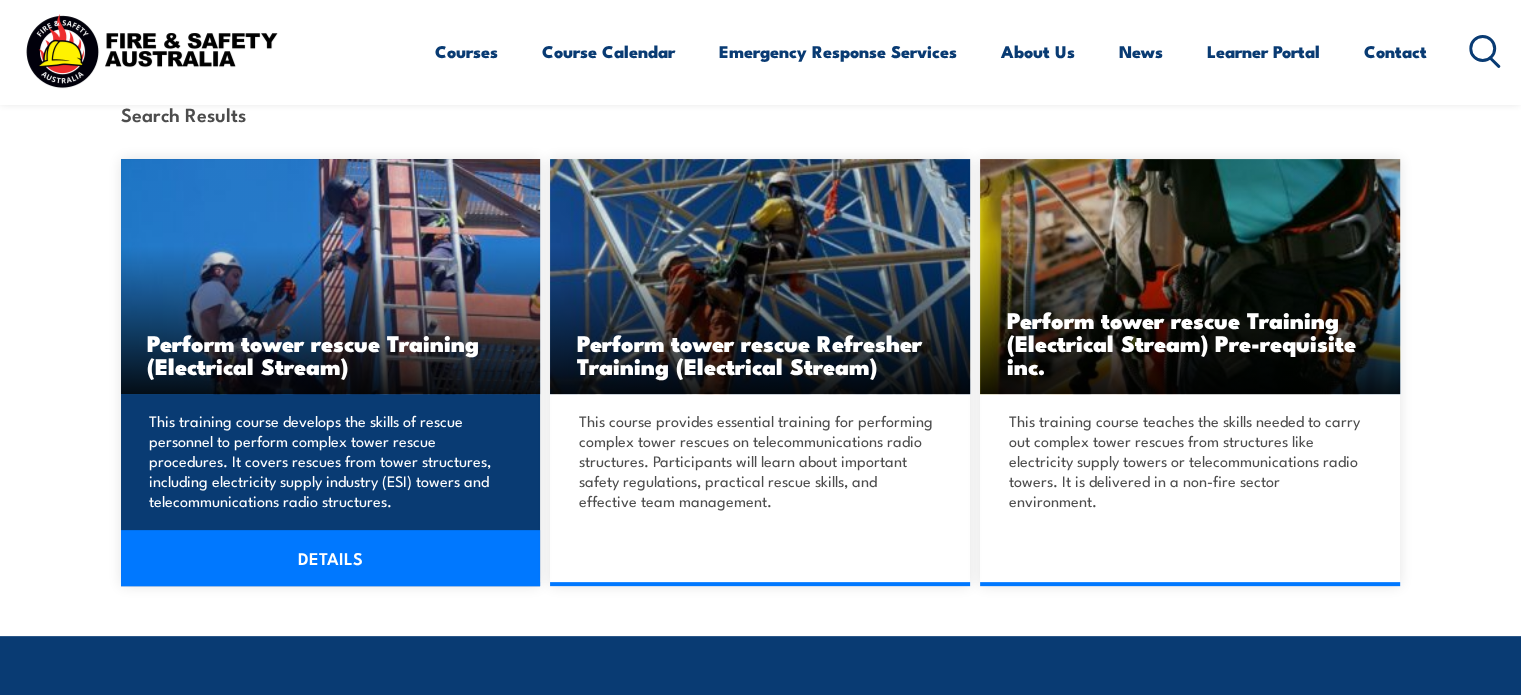 click on "Perform tower rescue Training (Electrical Stream)" at bounding box center [331, 354] 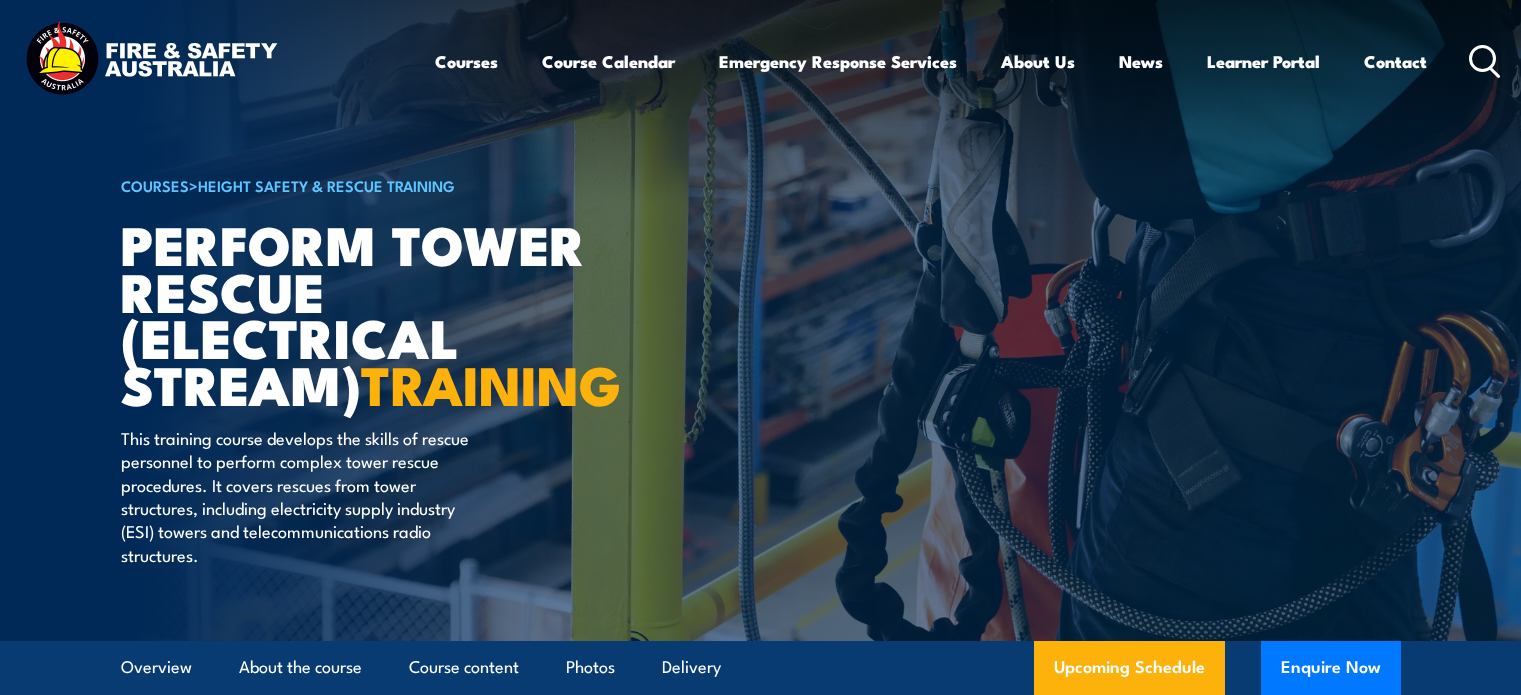 scroll, scrollTop: 0, scrollLeft: 0, axis: both 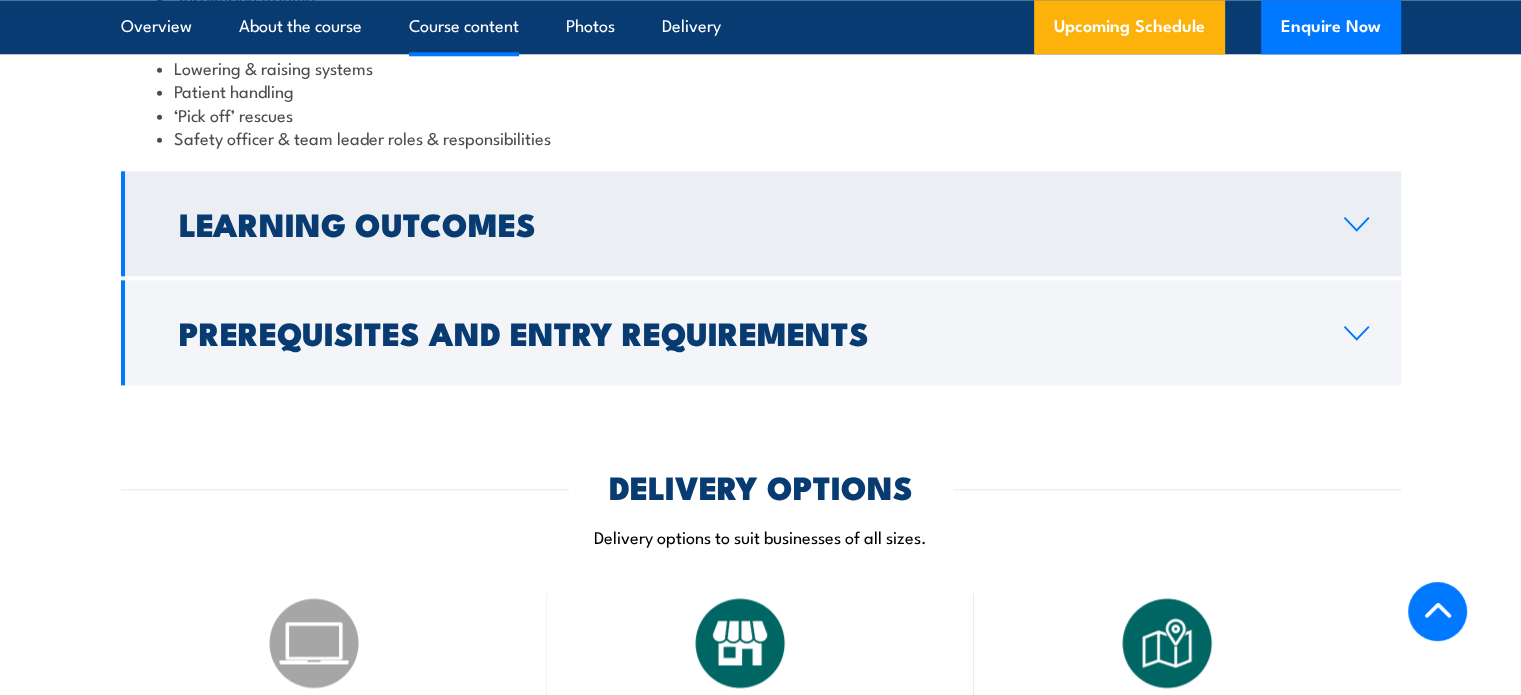 click 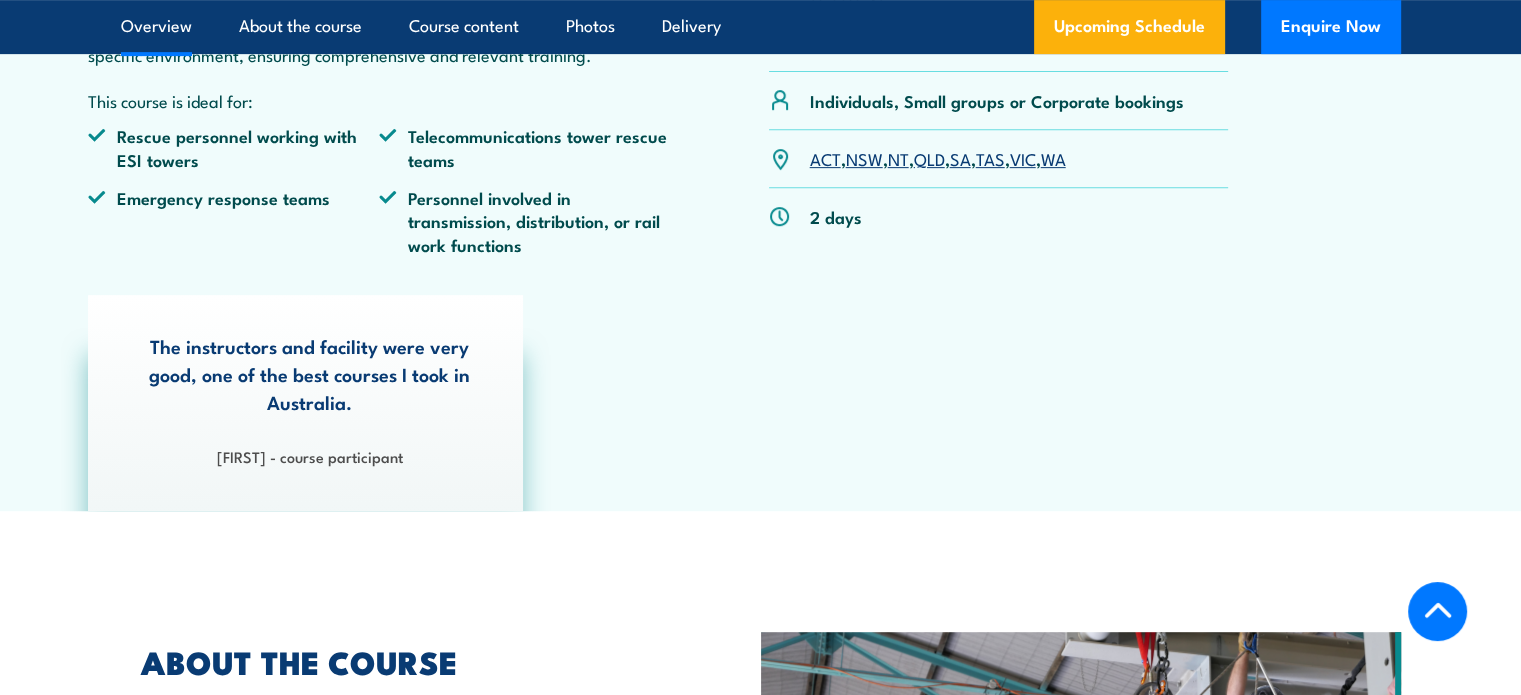 scroll, scrollTop: 739, scrollLeft: 0, axis: vertical 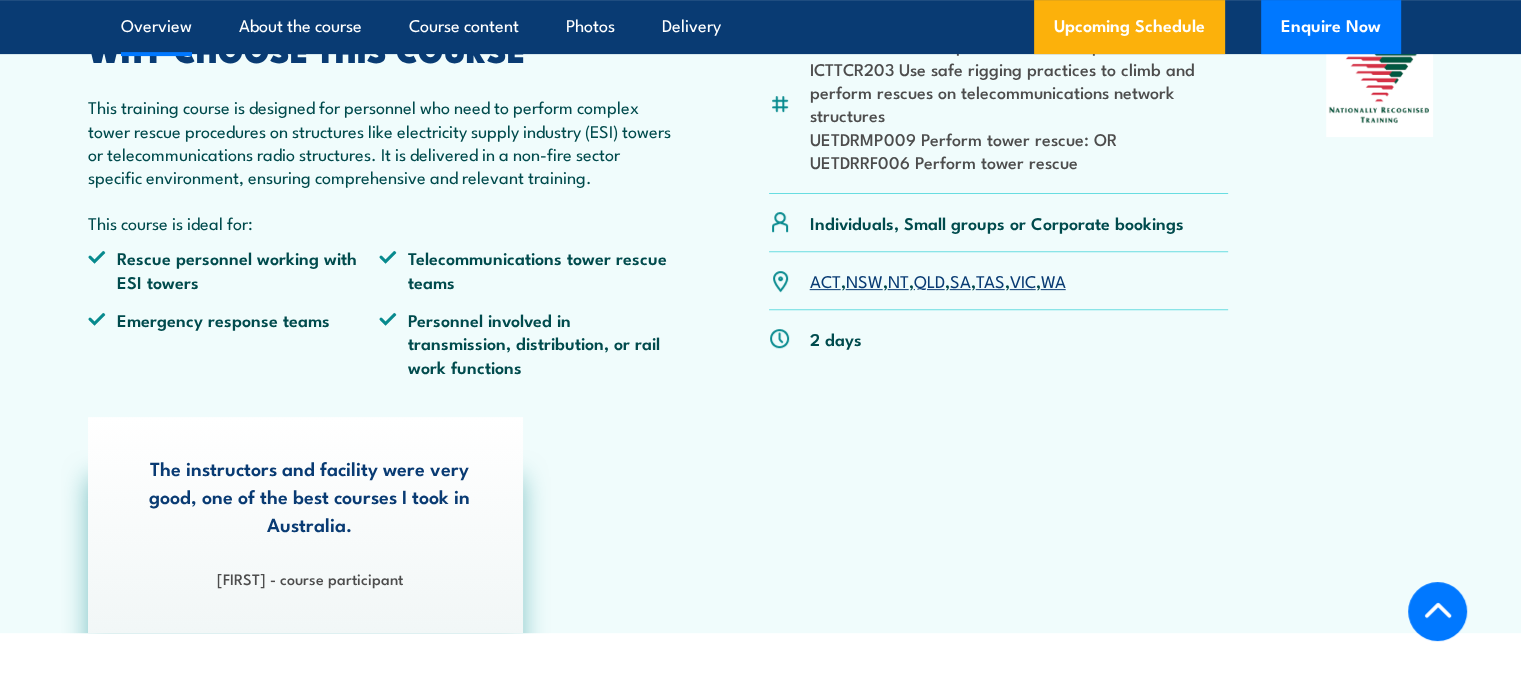 click on "WA" at bounding box center [1053, 280] 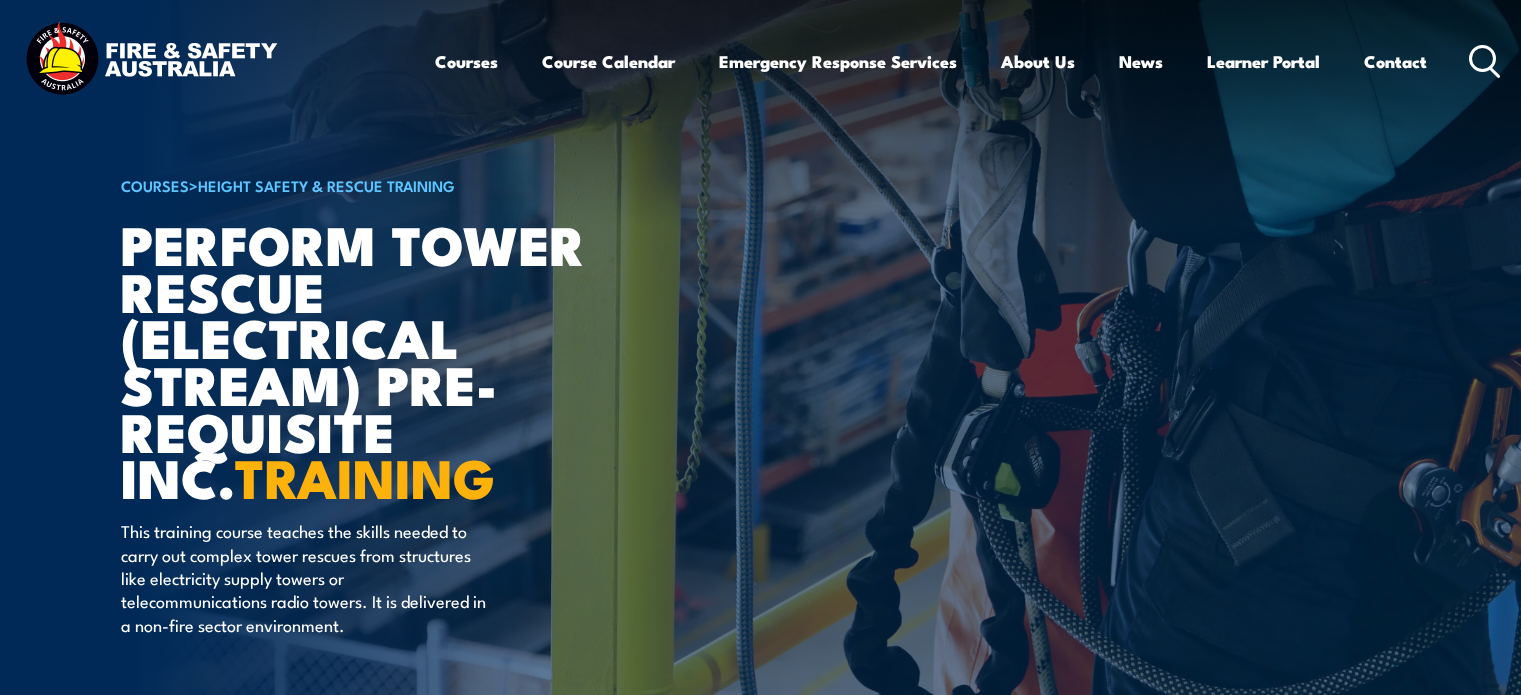 scroll, scrollTop: 0, scrollLeft: 0, axis: both 